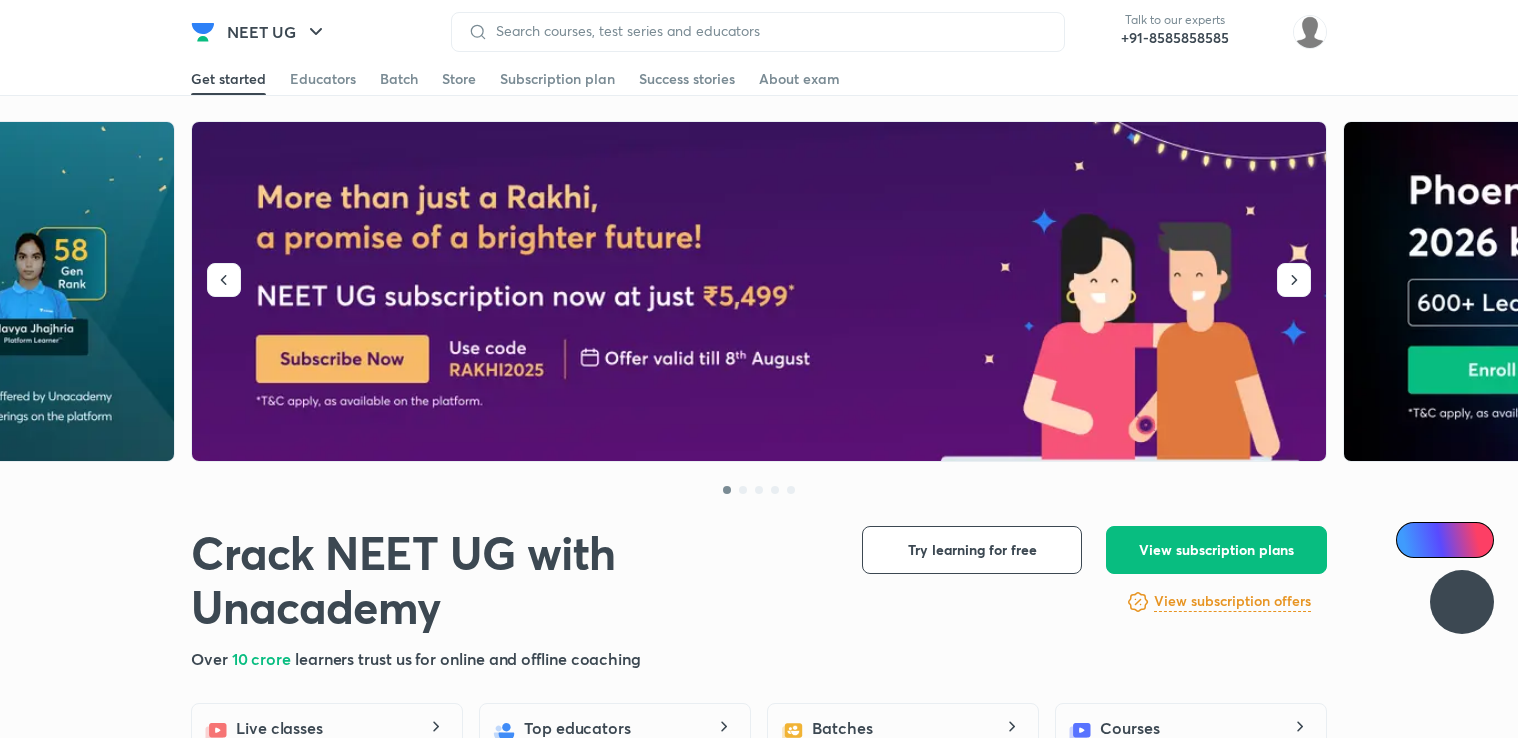 scroll, scrollTop: 0, scrollLeft: 0, axis: both 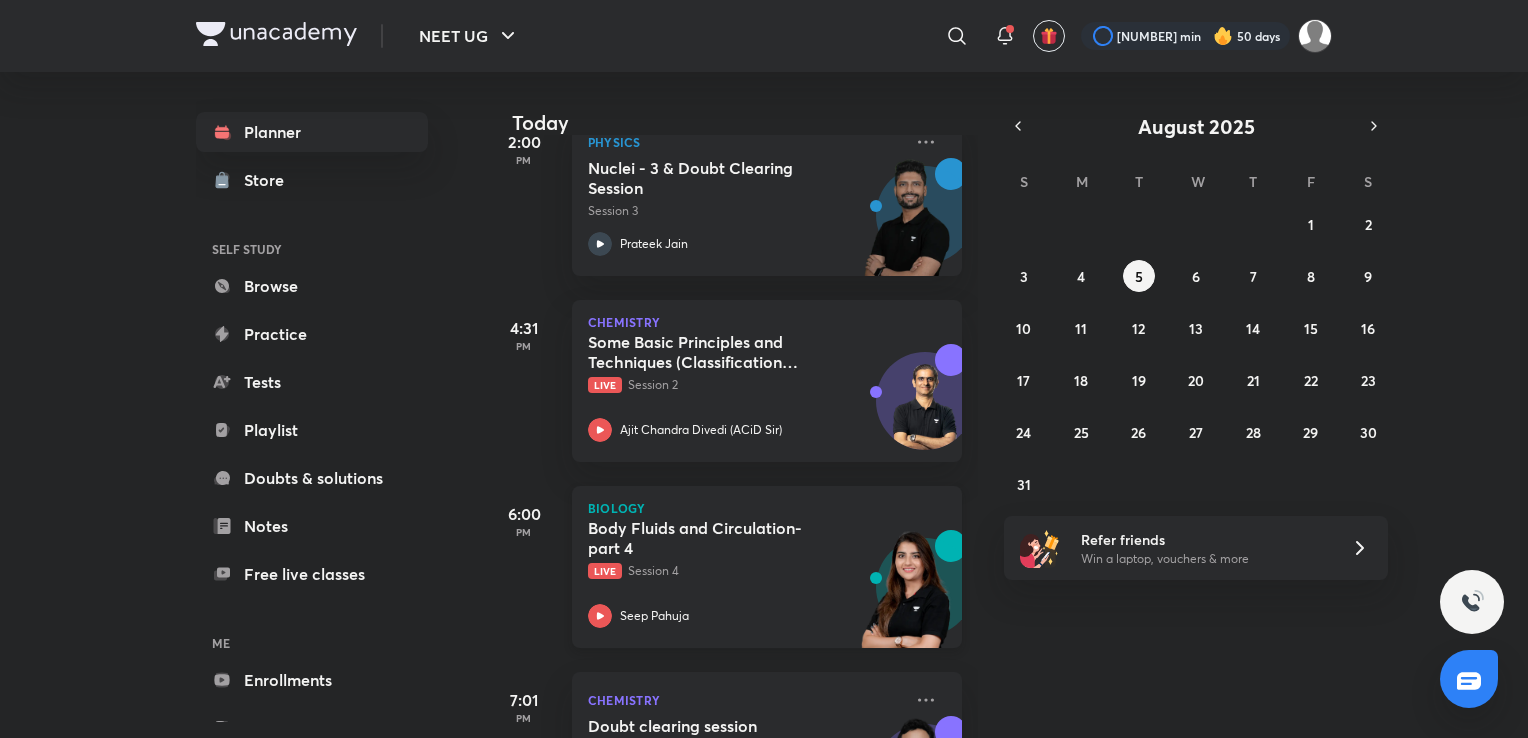 click on "Body Fluids and Circulation- part 4 Live Session 4" at bounding box center [745, 549] 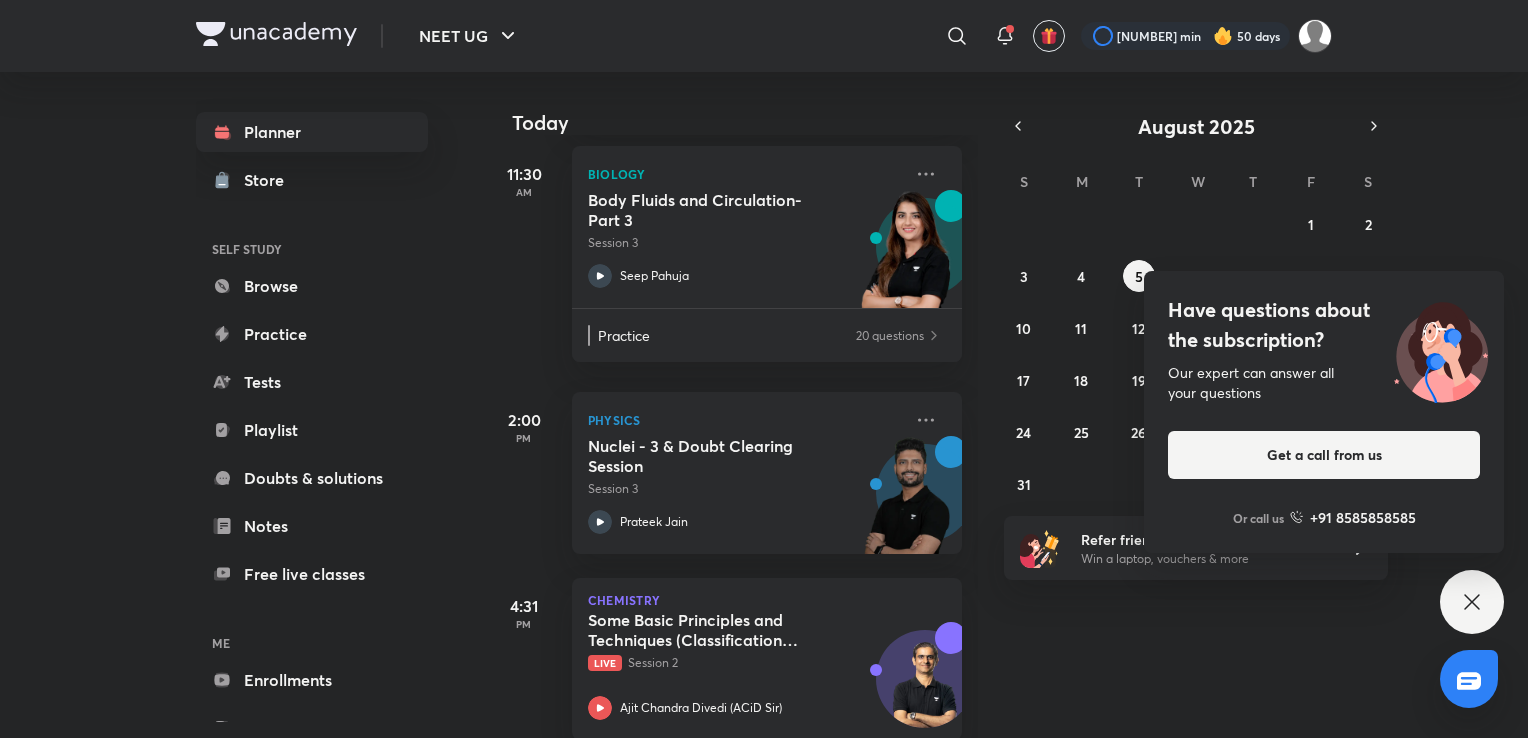 scroll, scrollTop: 475, scrollLeft: 0, axis: vertical 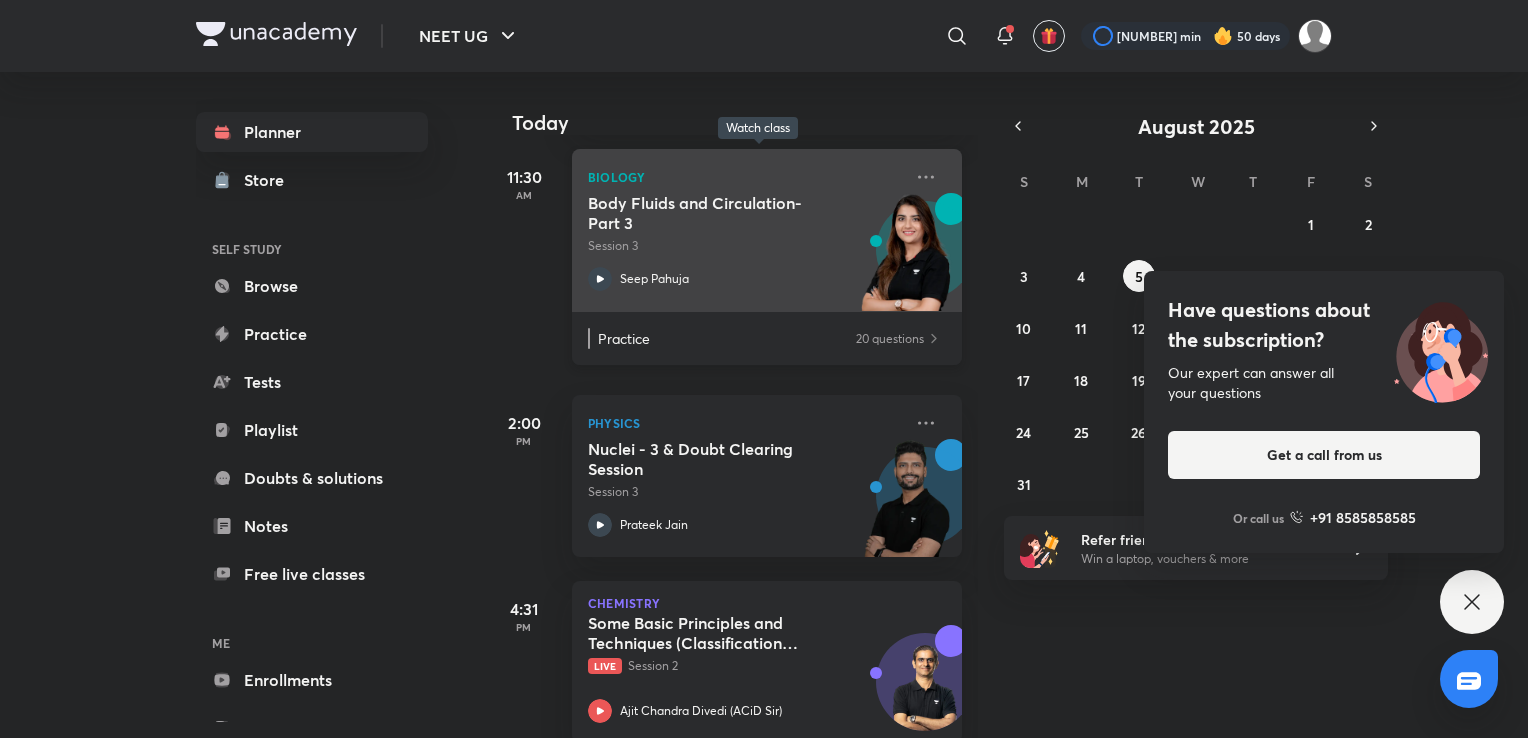 click at bounding box center [907, 262] 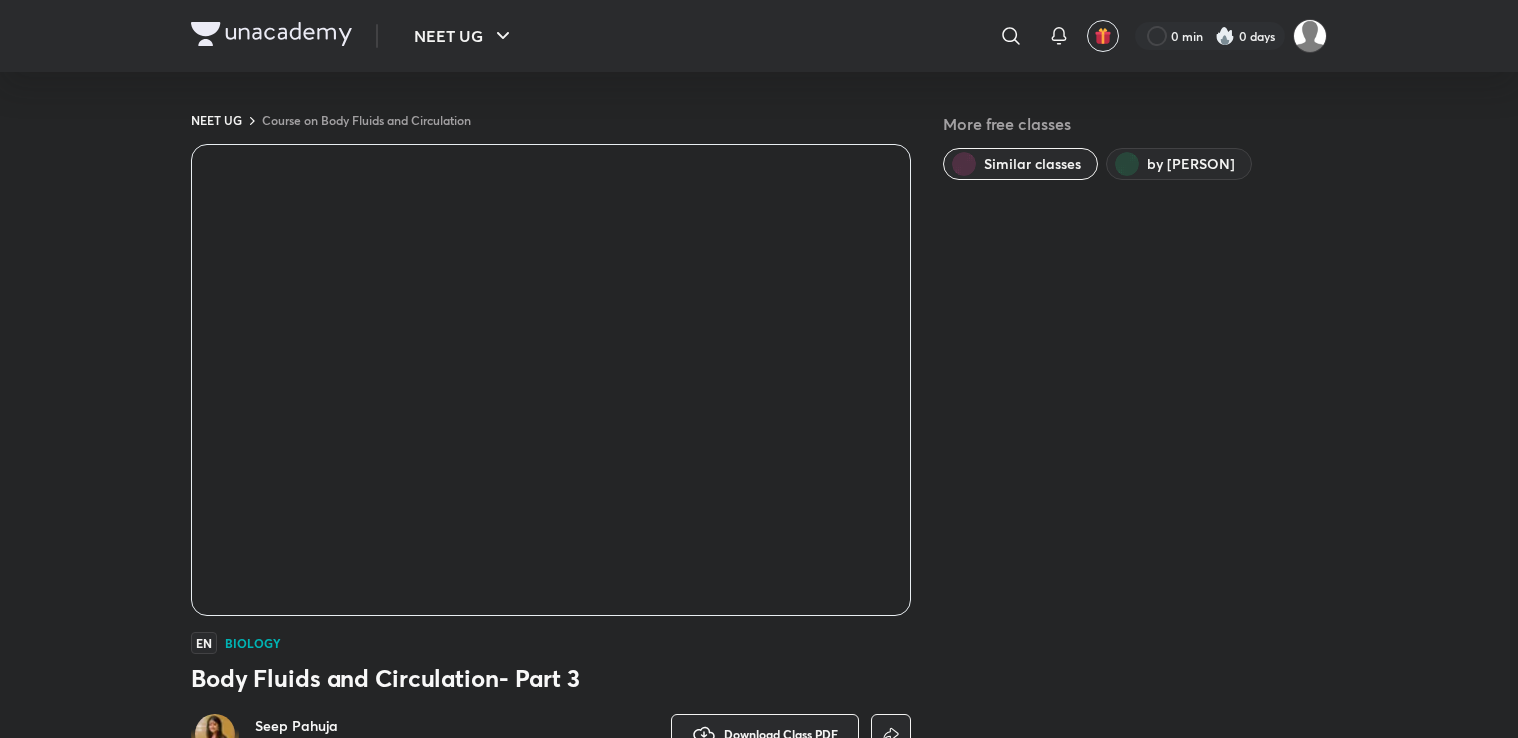 scroll, scrollTop: 0, scrollLeft: 0, axis: both 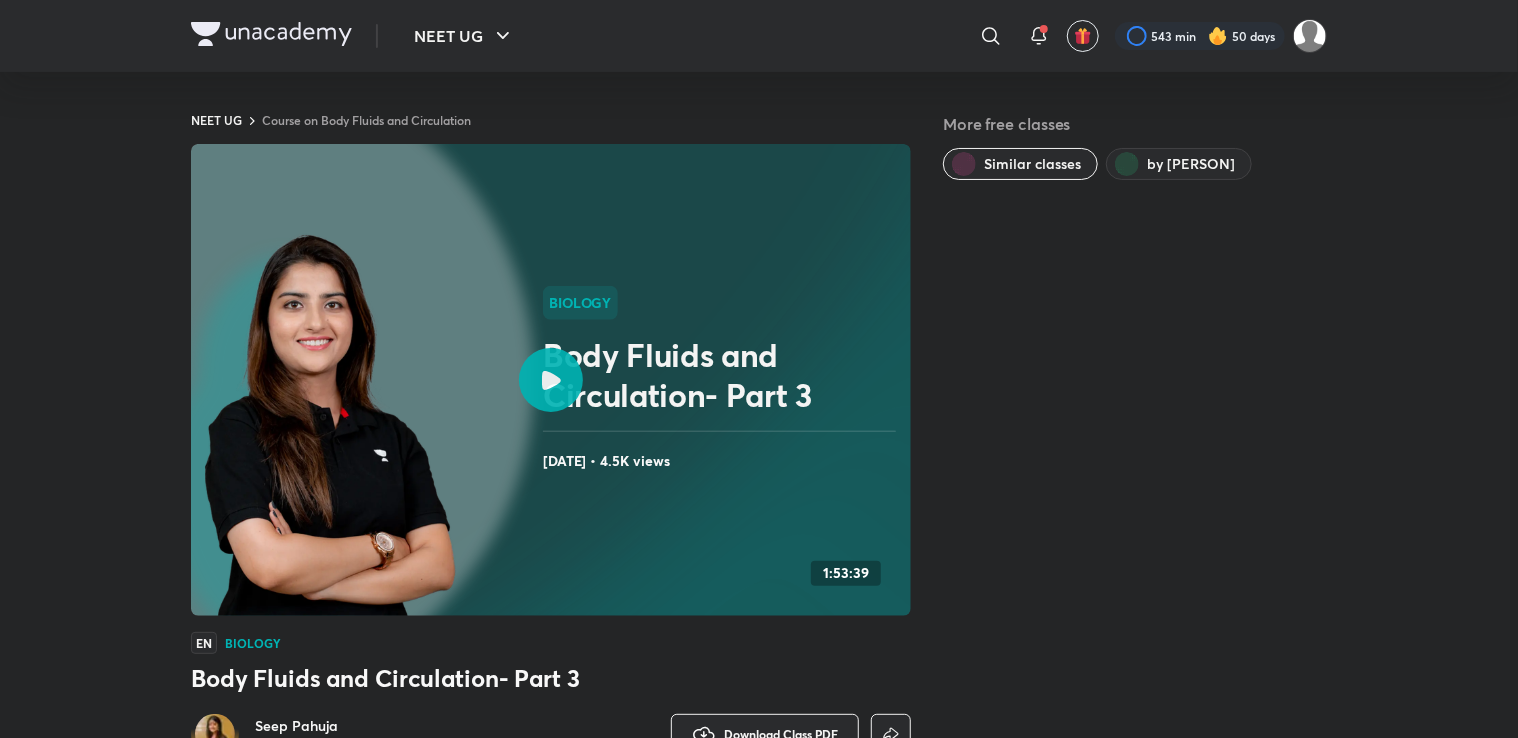 click on "Aug 5, 2025 • 4.5K views" at bounding box center [723, 461] 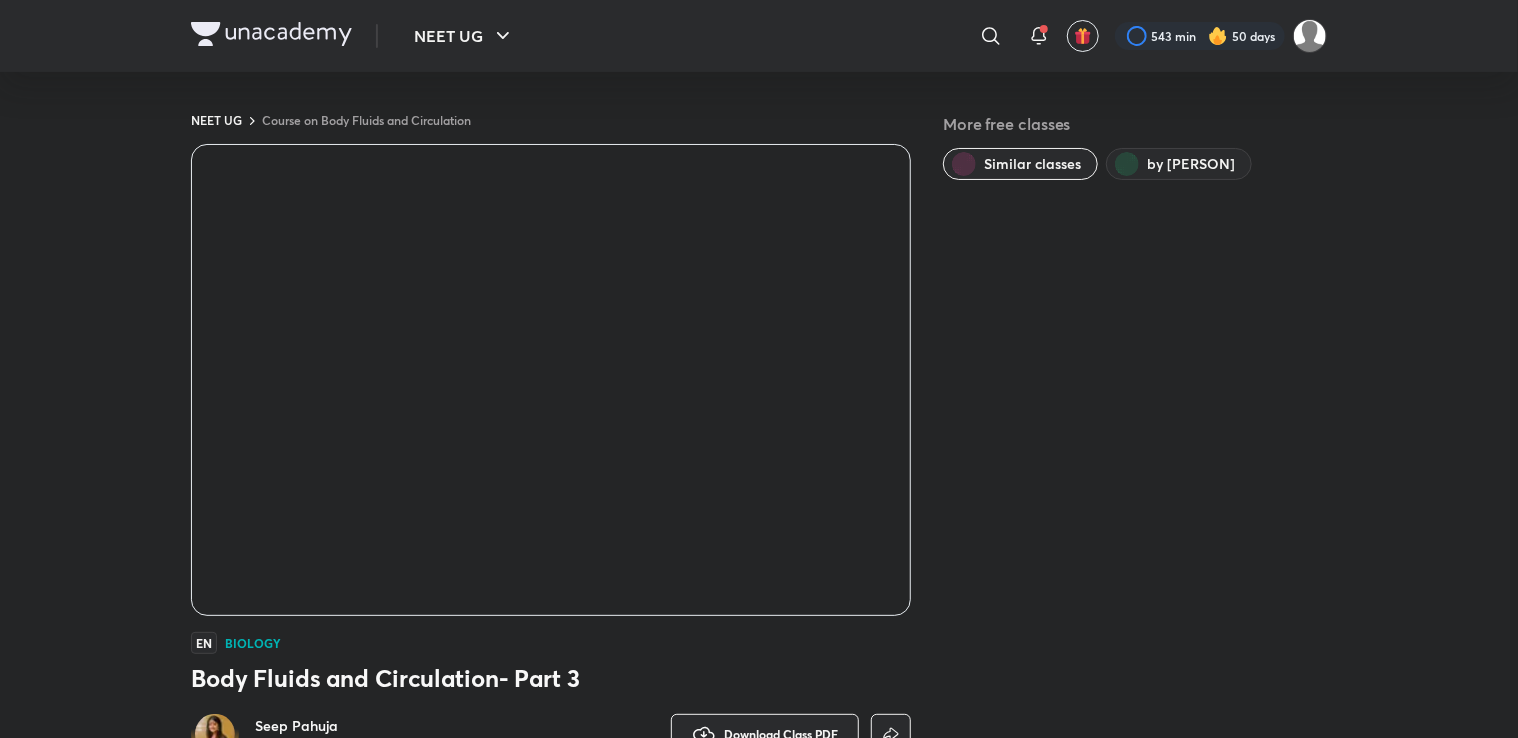 click on "NEET UG ​ 543 min 50 days NEET UG Course on Body Fluids and Circulation More free classes Similar classes by Seep Pahuja EN Biology Body Fluids and Circulation- Part 3 Seep Pahuja 269K followers •  Biology Watch on app Download Class PDF Aug 5, 2025 • 1h 53m  • 4.5K views In this batch, Top educator Seep Pahuja will help you prepare and complete the syllabus of Biology. The batch will include strategy, tips & tricks, practice questions, and time management techniques for NEET Exam. Enrolling in this batch will be the one-stop solution to prepare for NEET 2026. The full syllabus will be completed and classes will be conducted on weekdays. The classes will be covered in Hinglish and the notes will be provided in English. Read more Get subscription to start your preparation View subscription plans Similar subject-wise courses Best for deep diving in a subject   Learn a subject from your favourite educator Unacademy is India’s largest online learning platform. Download our apps to start learning Company" at bounding box center [759, 959] 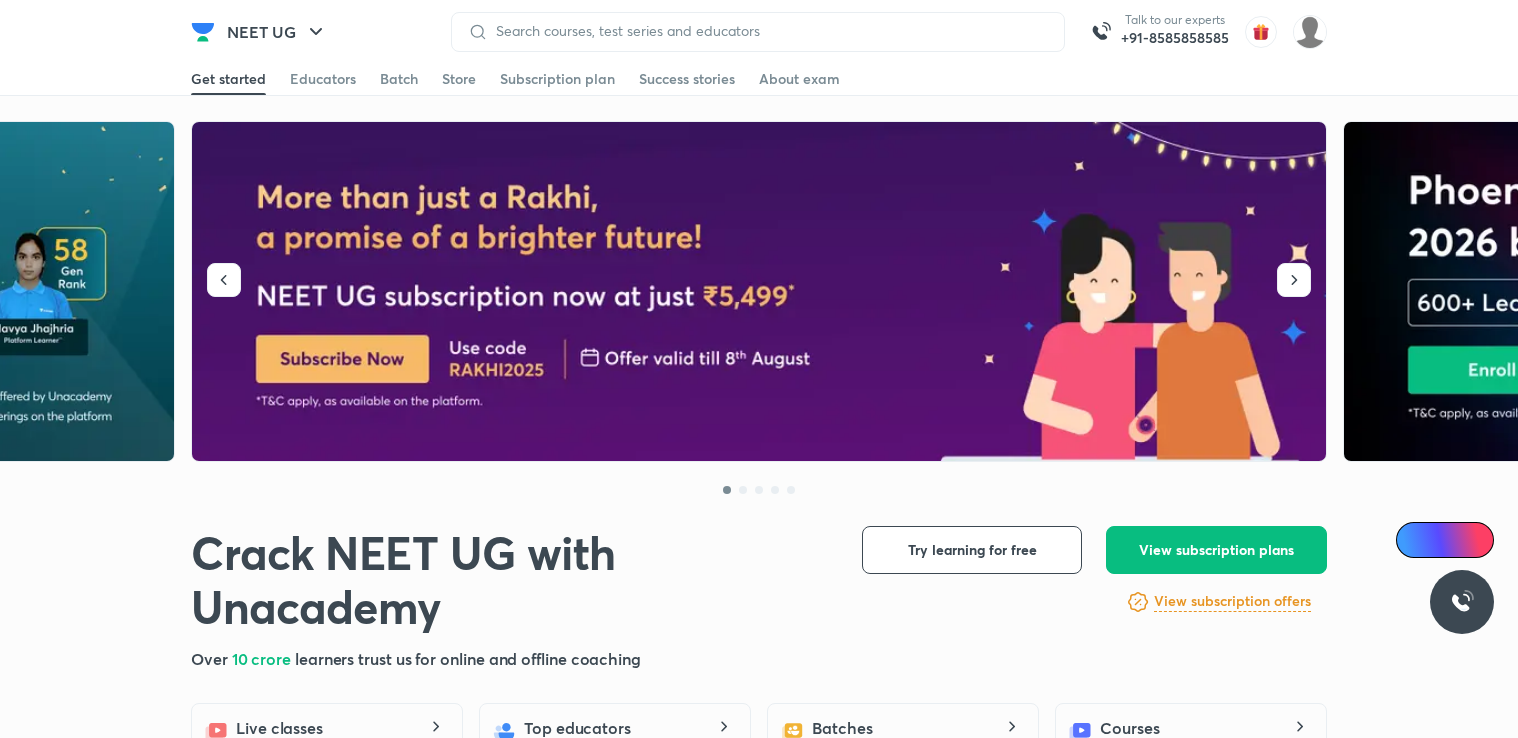 scroll, scrollTop: 0, scrollLeft: 0, axis: both 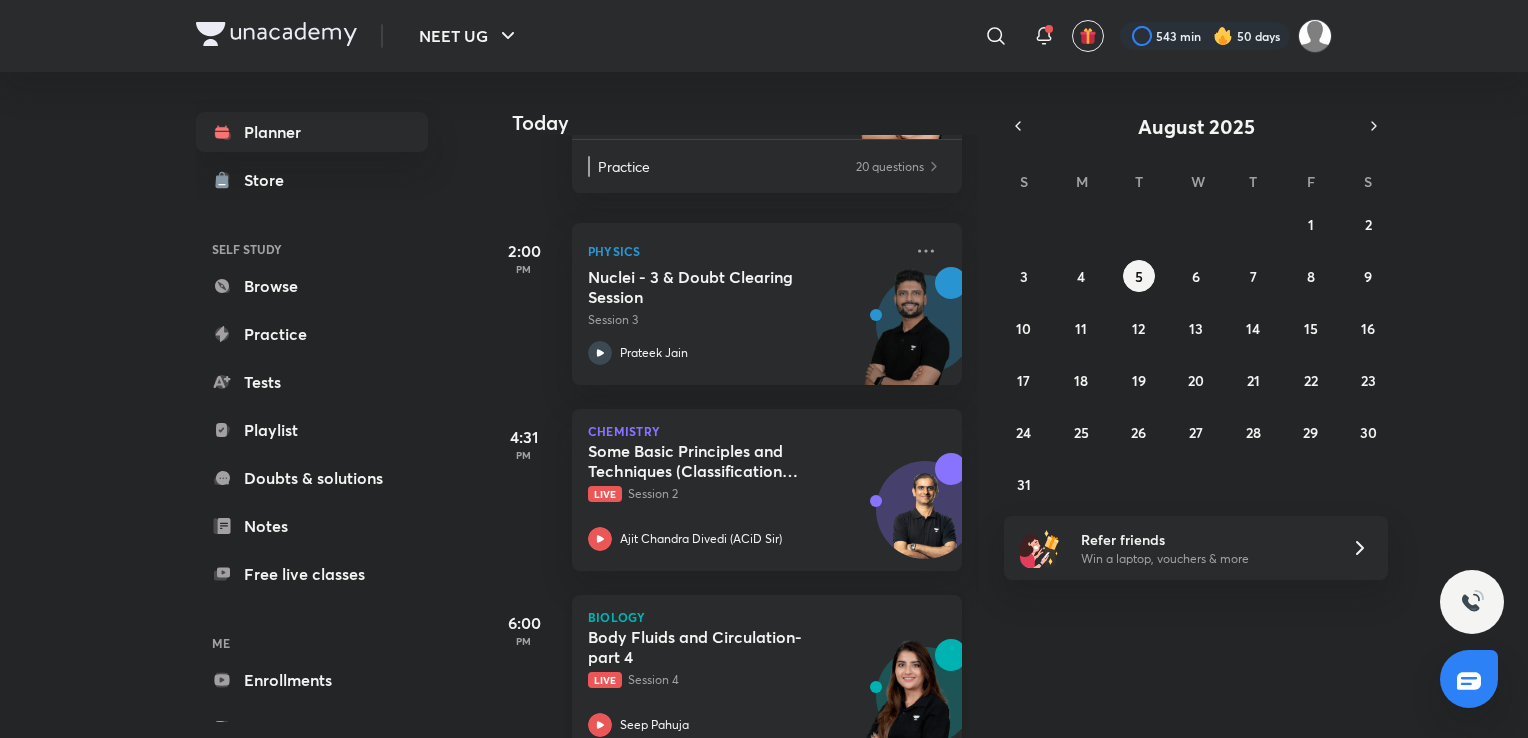 click on "Body Fluids and Circulation- part 4" at bounding box center [712, 647] 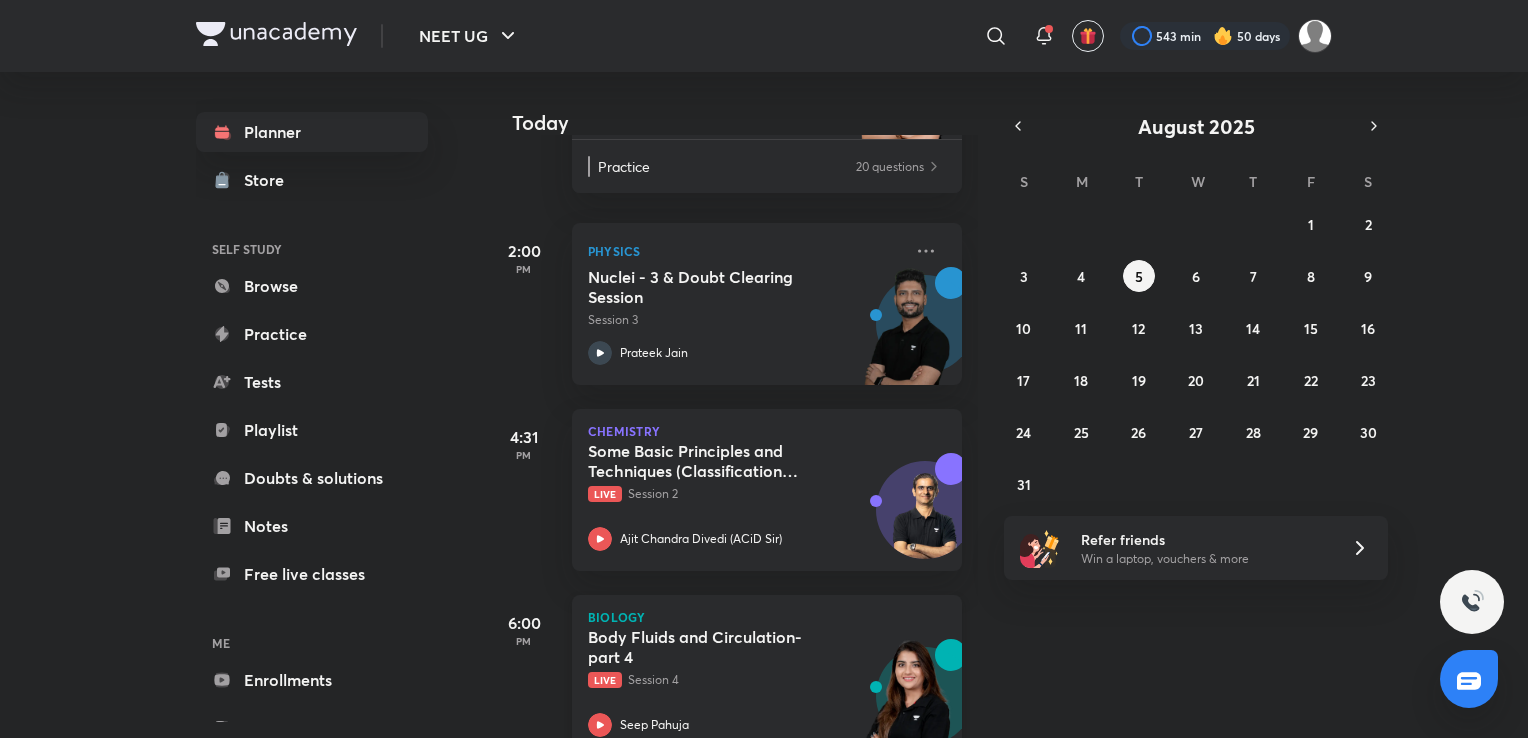 click on "Body Fluids and Circulation- part 4" at bounding box center [712, 647] 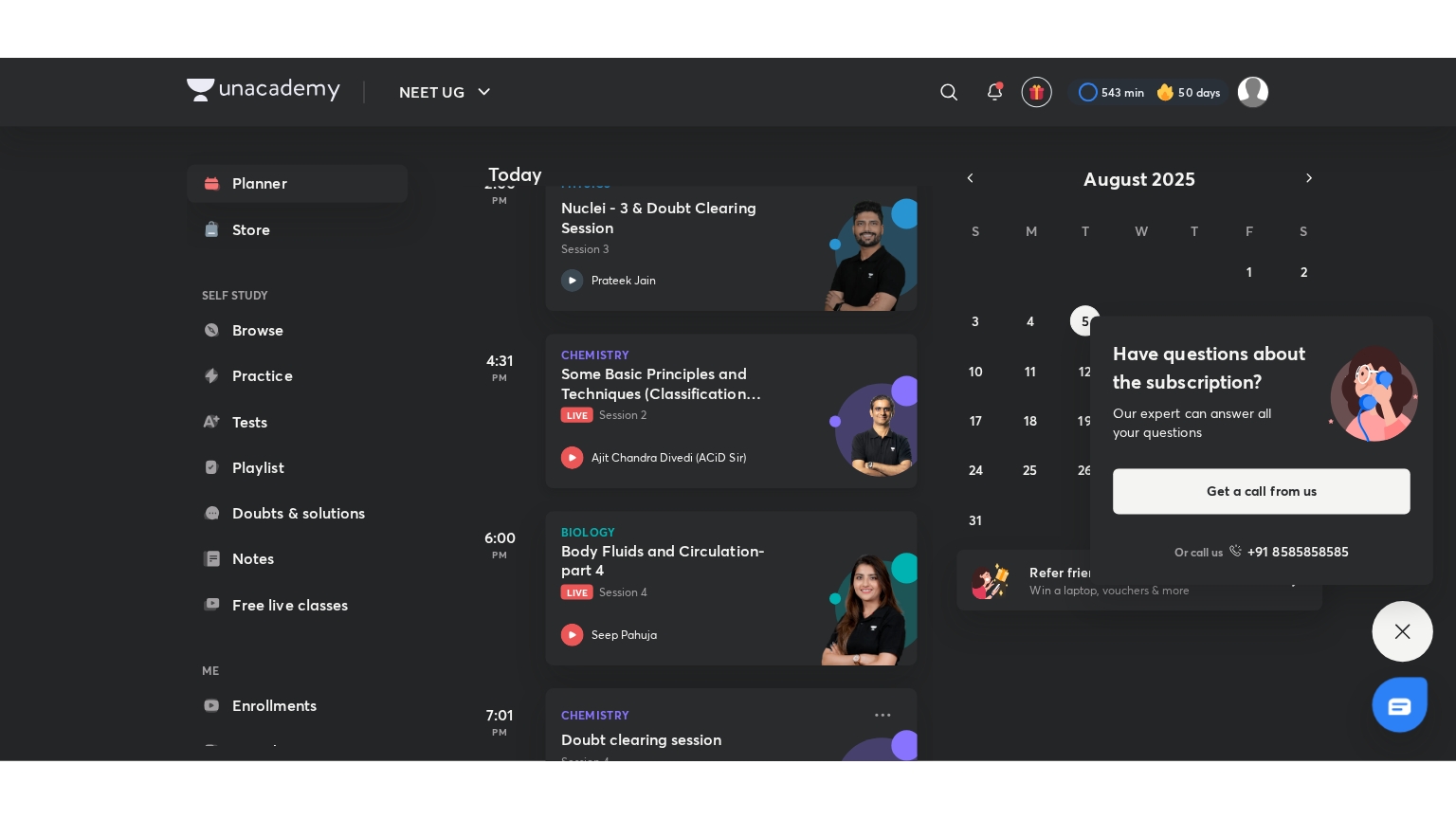 scroll, scrollTop: 727, scrollLeft: 0, axis: vertical 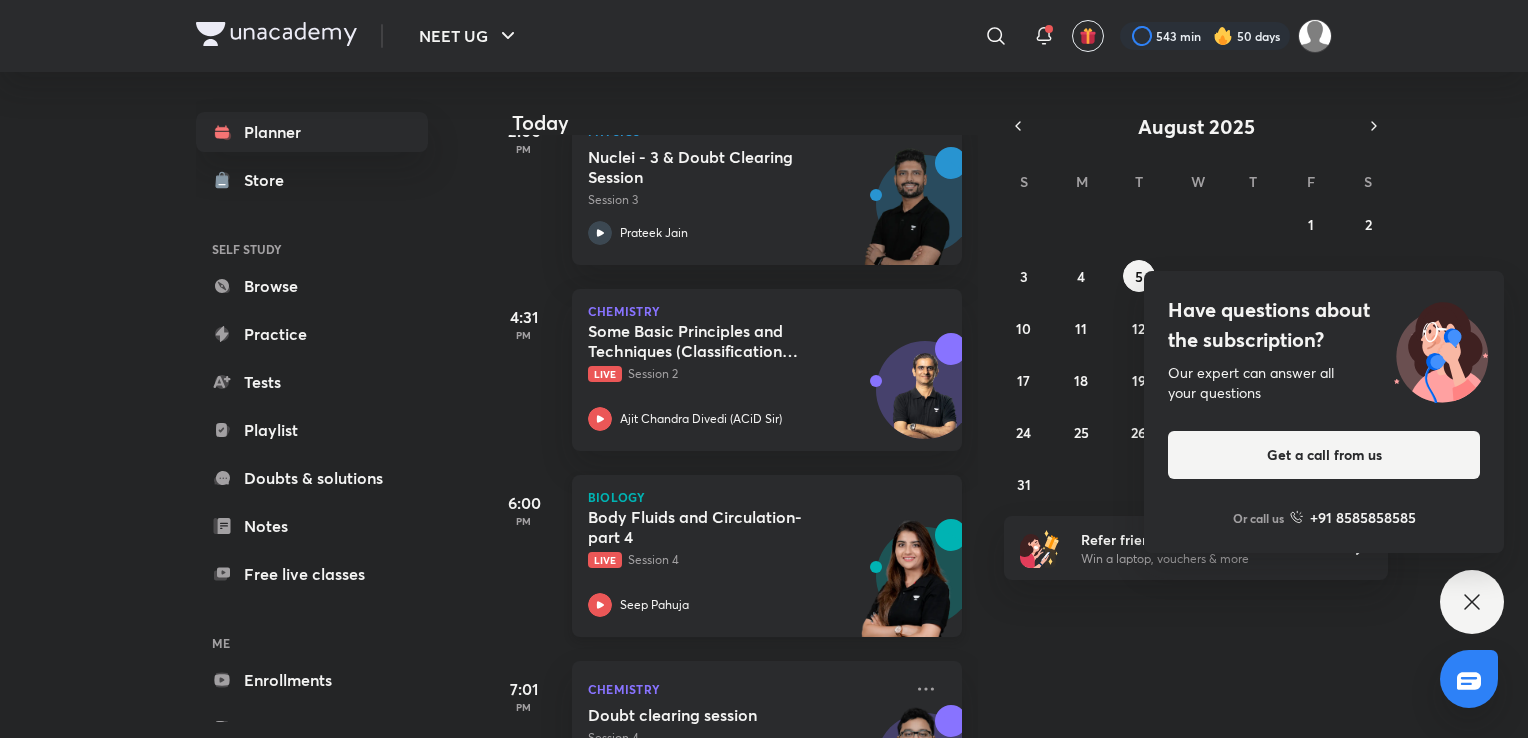 click on "Body Fluids and Circulation- part 4" at bounding box center (712, 527) 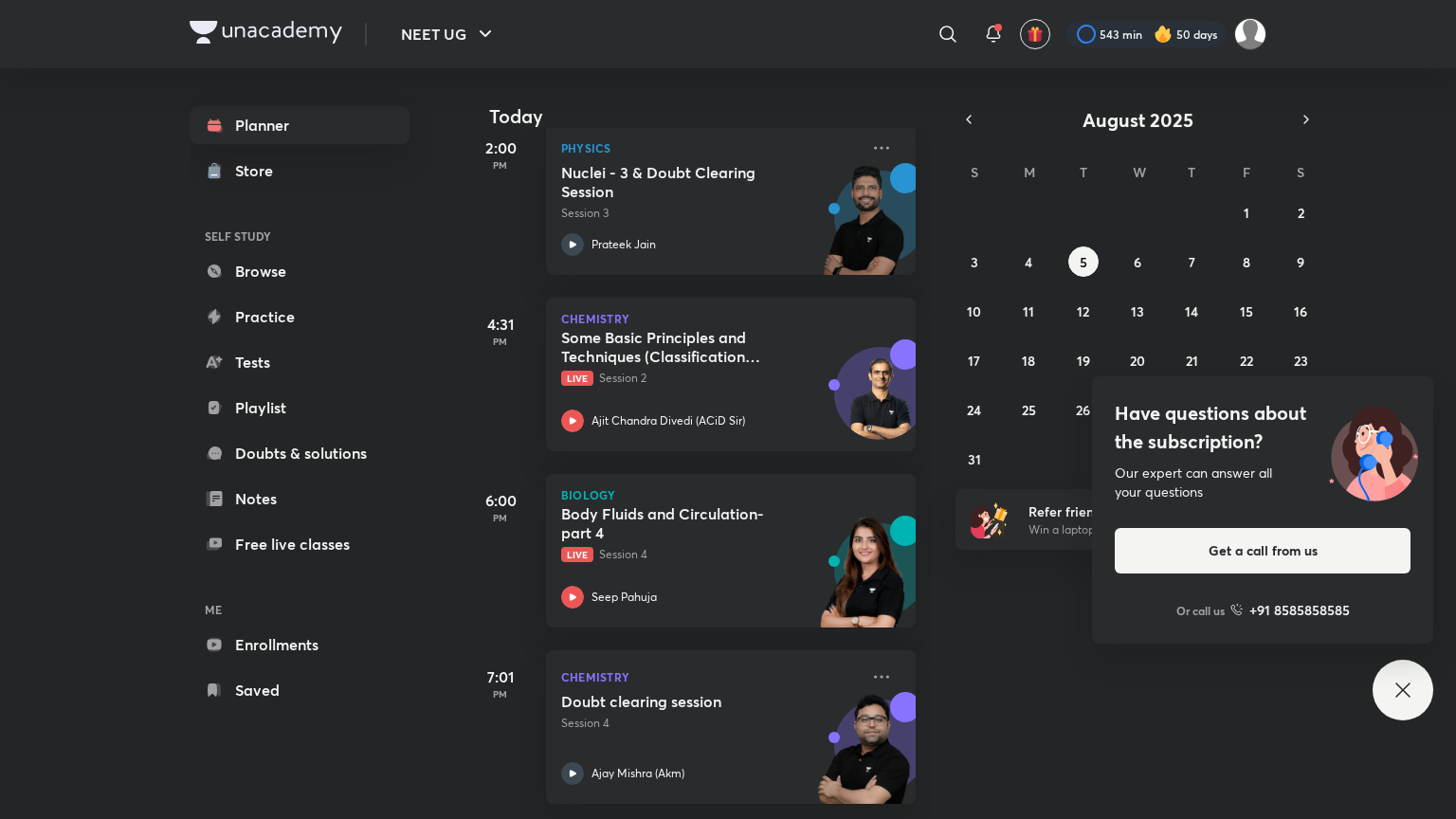 scroll, scrollTop: 718, scrollLeft: 0, axis: vertical 